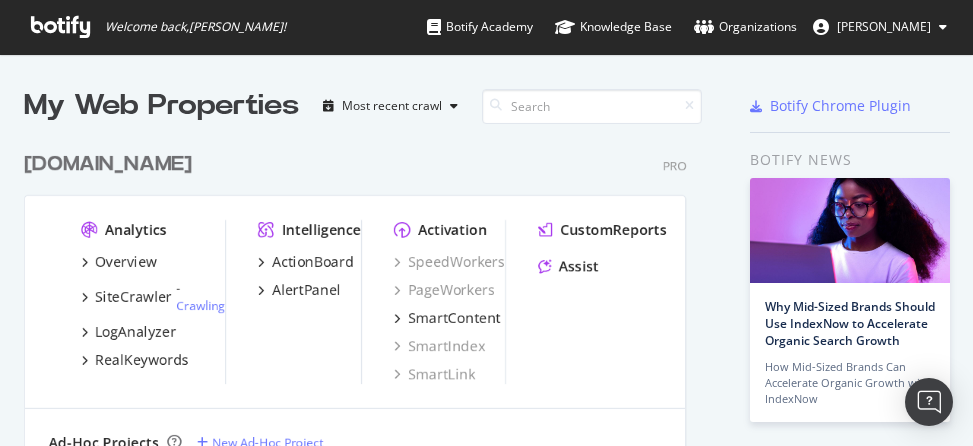 scroll, scrollTop: 0, scrollLeft: 0, axis: both 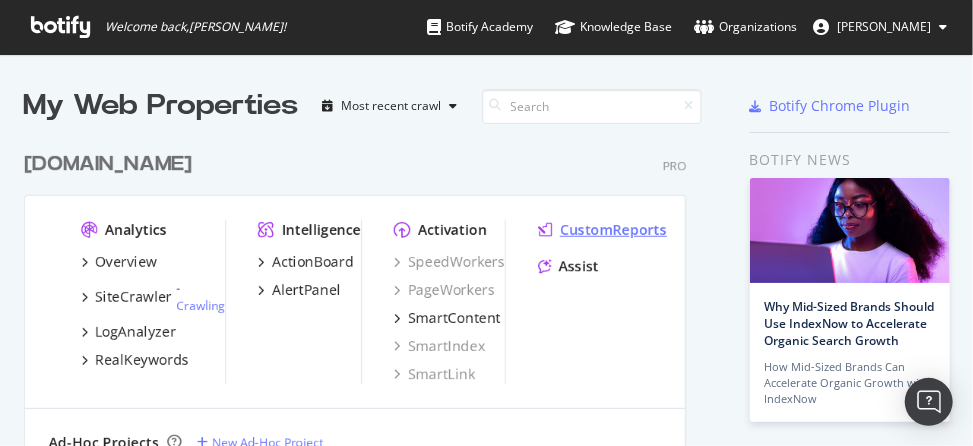 click on "CustomReports" at bounding box center [613, 230] 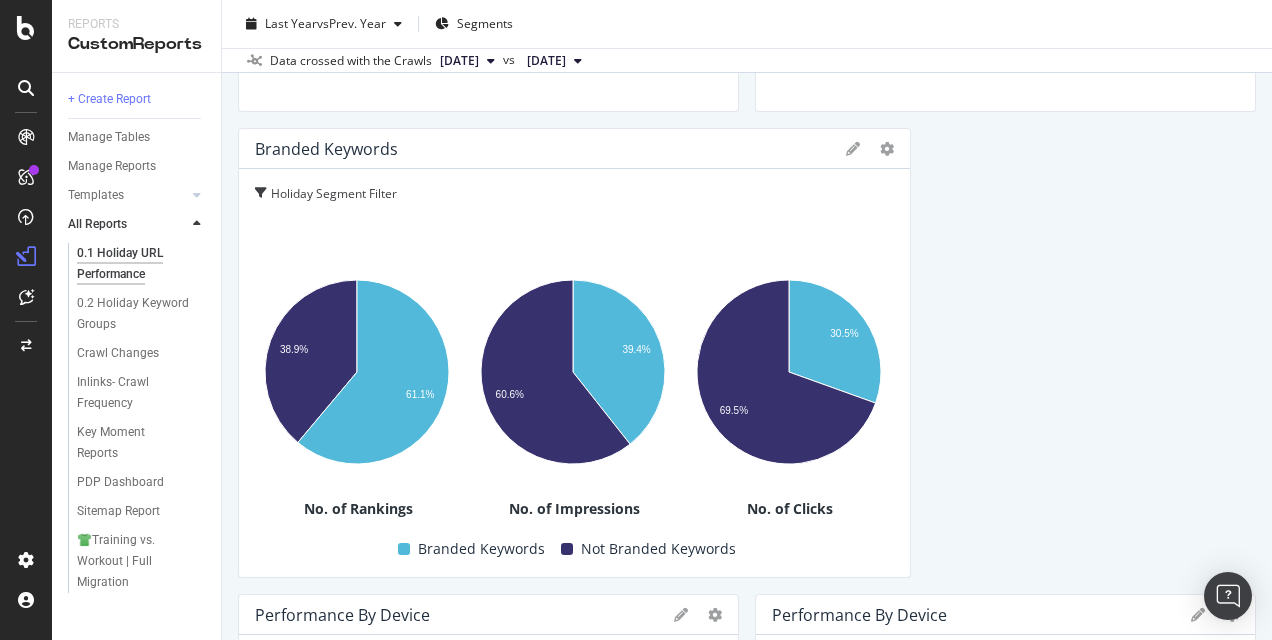 scroll, scrollTop: 500, scrollLeft: 0, axis: vertical 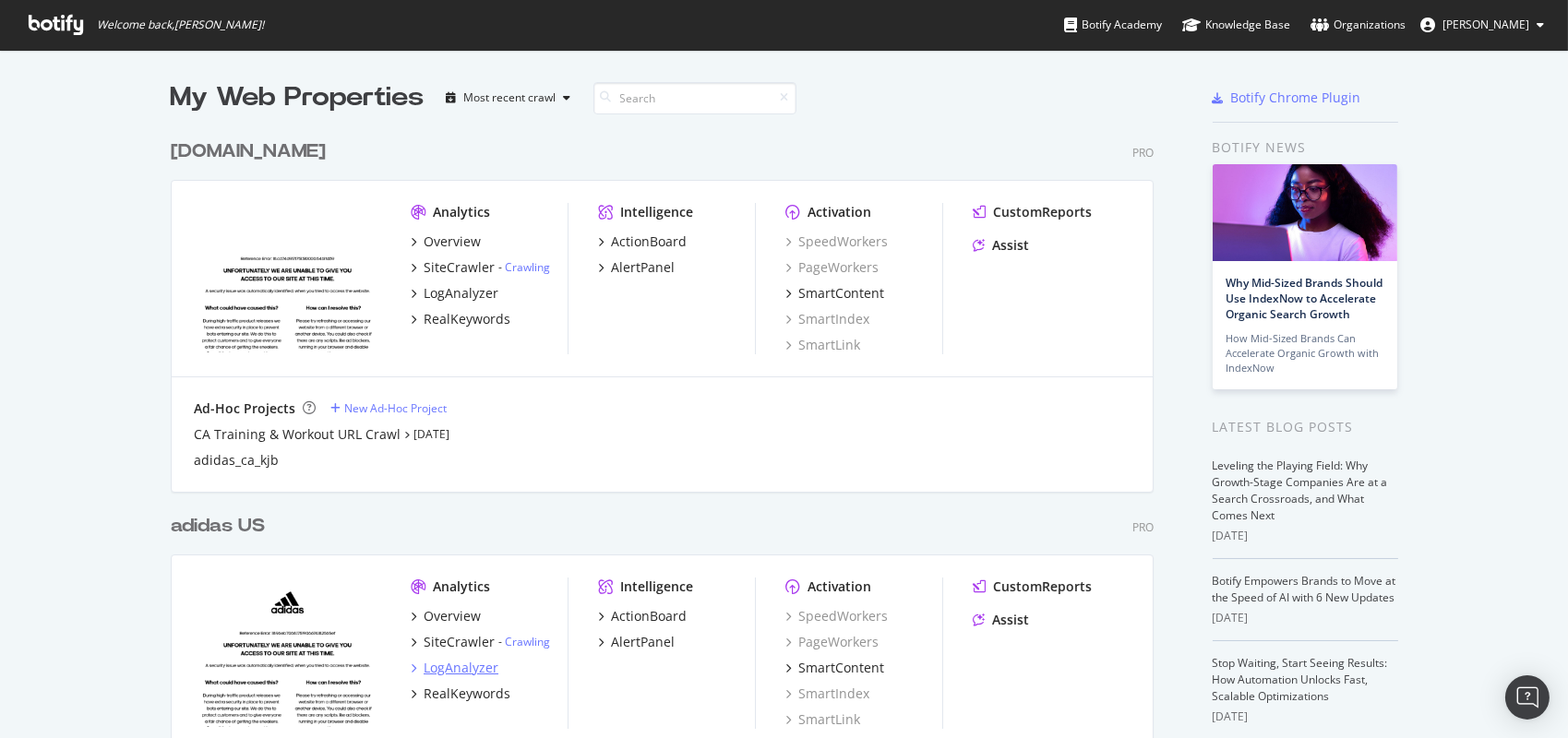 click on "LogAnalyzer" at bounding box center [461, 668] 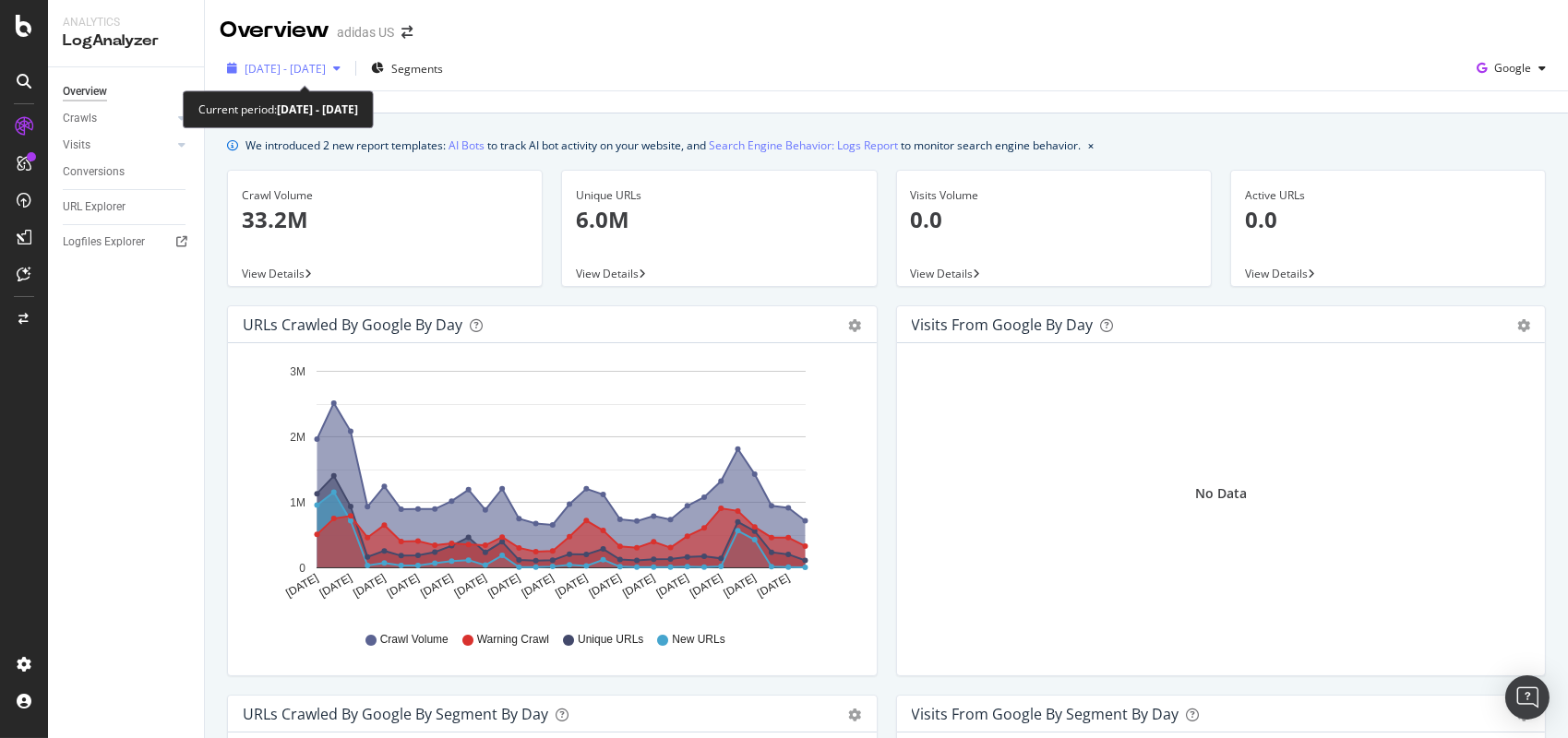 click on "2025 Jun. 17th - Jul. 16th" at bounding box center [285, 68] 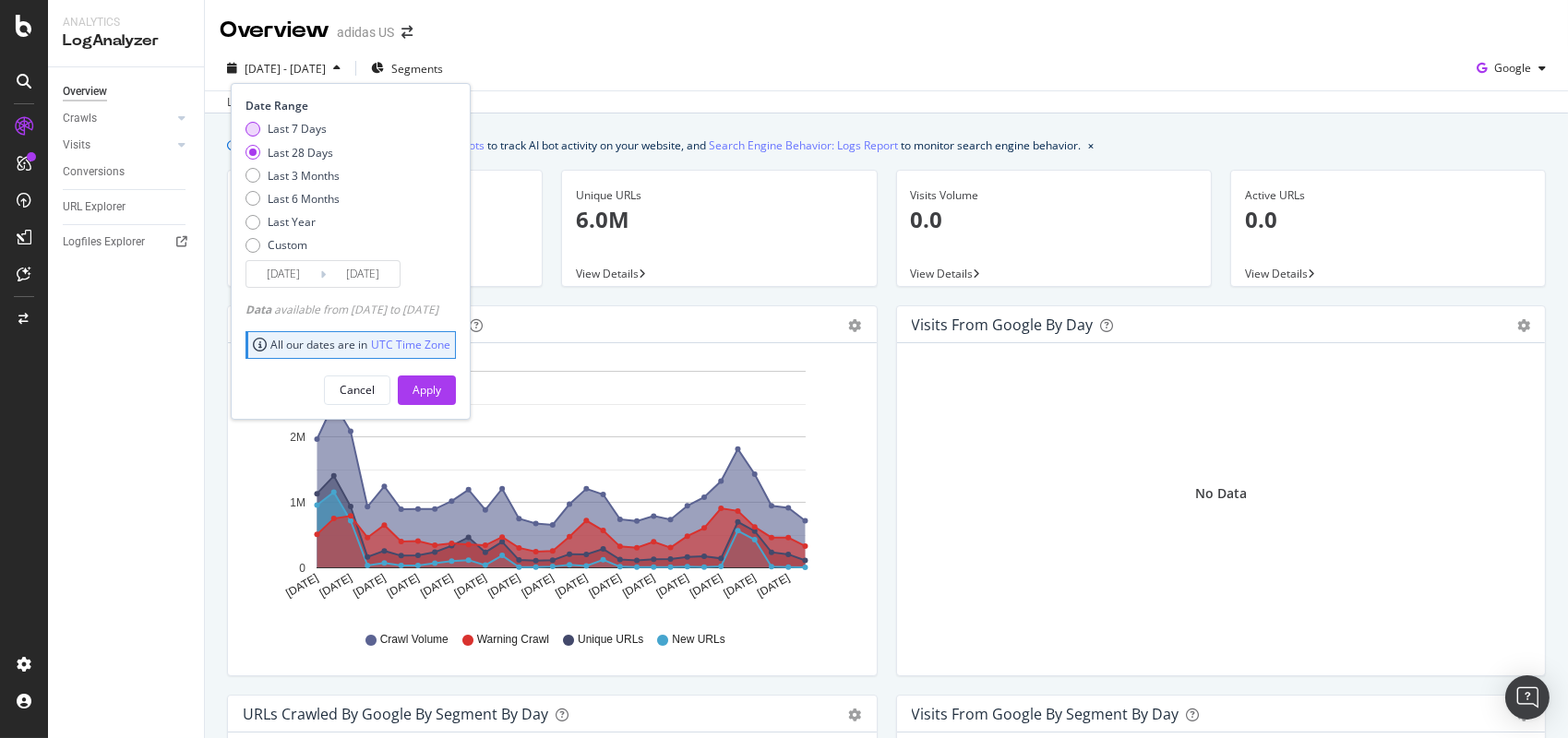 click on "Last 7 Days" at bounding box center (297, 128) 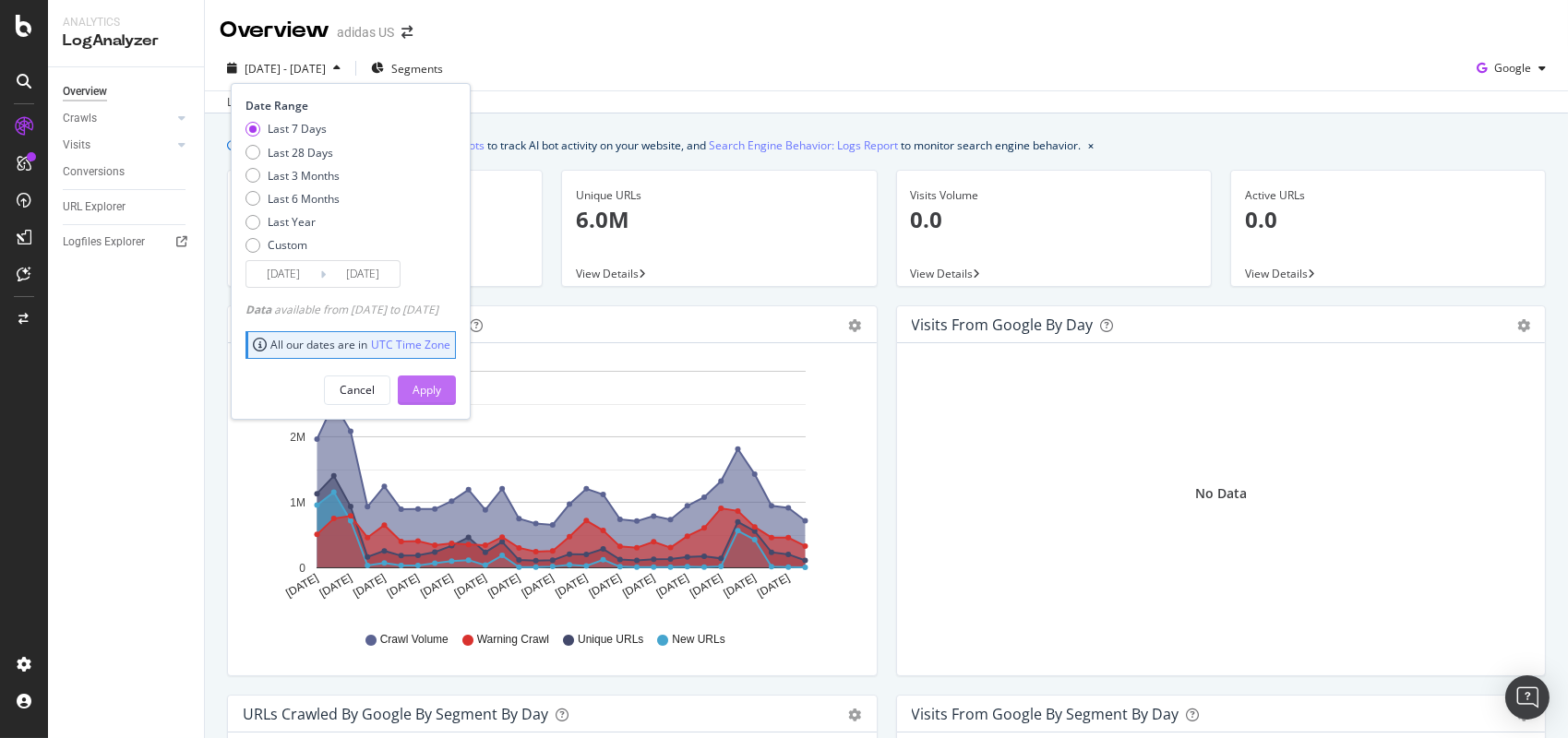 click on "Apply" at bounding box center (426, 390) 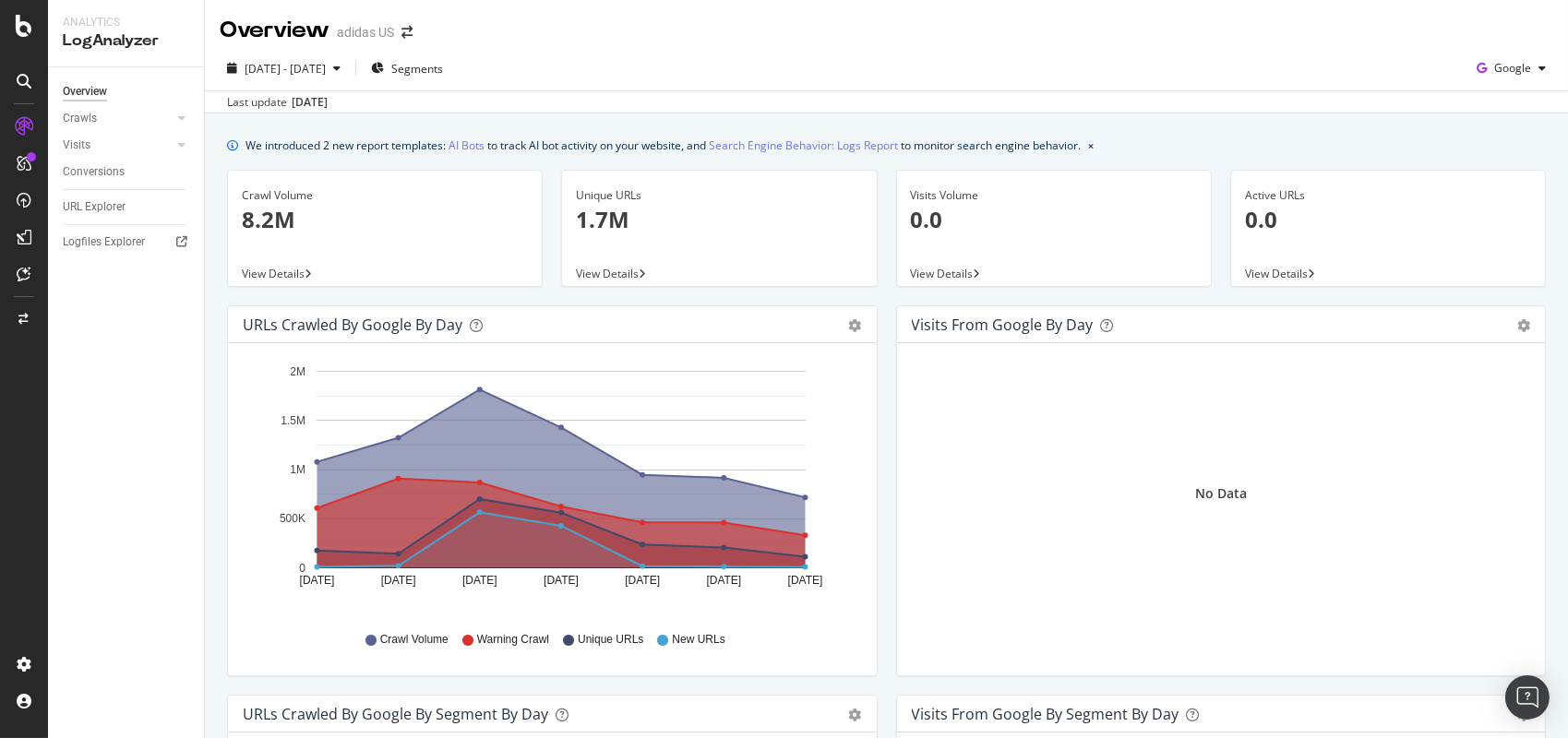 drag, startPoint x: 295, startPoint y: 107, endPoint x: 346, endPoint y: 103, distance: 51.156622 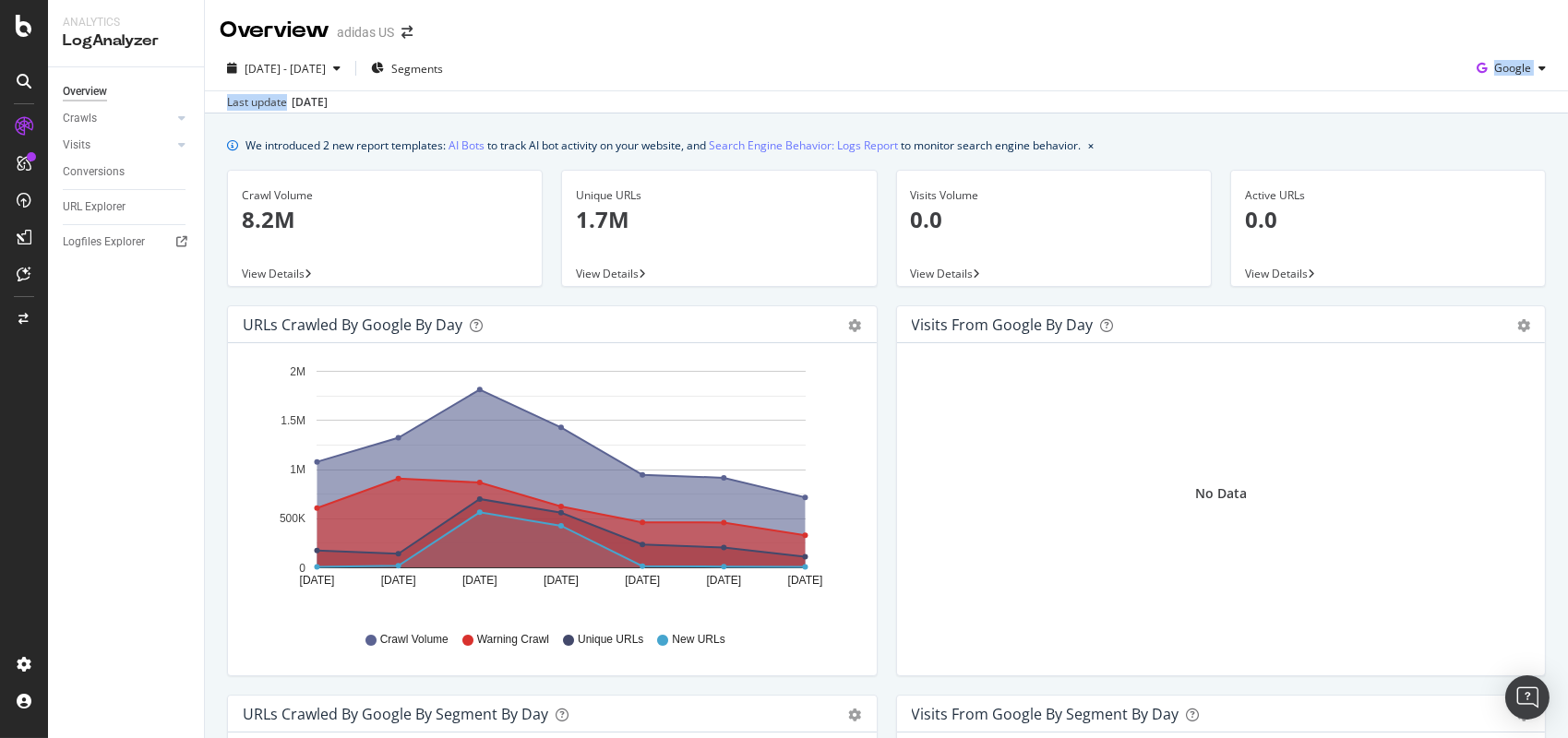 drag, startPoint x: 346, startPoint y: 103, endPoint x: 455, endPoint y: 91, distance: 109.65856 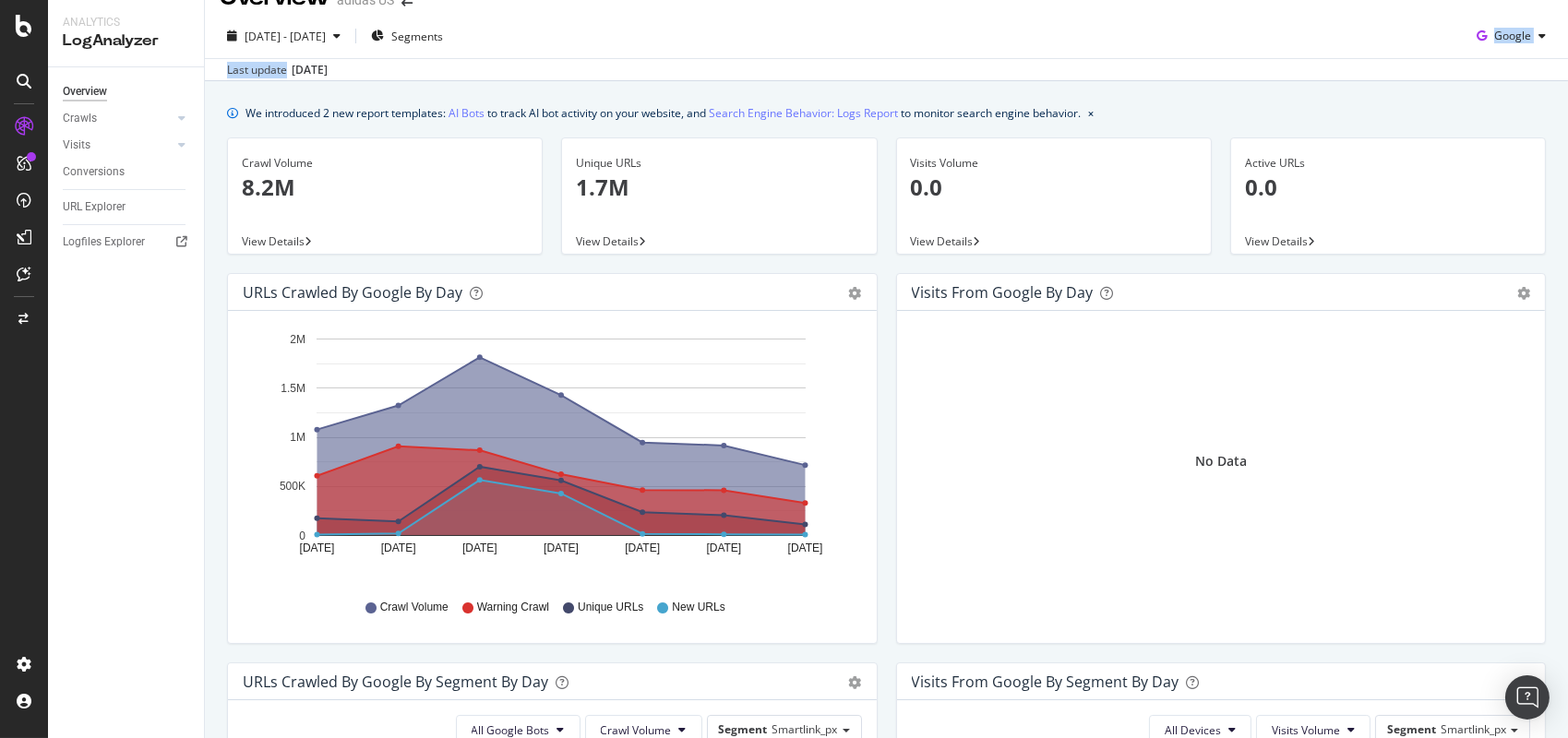 scroll, scrollTop: 0, scrollLeft: 0, axis: both 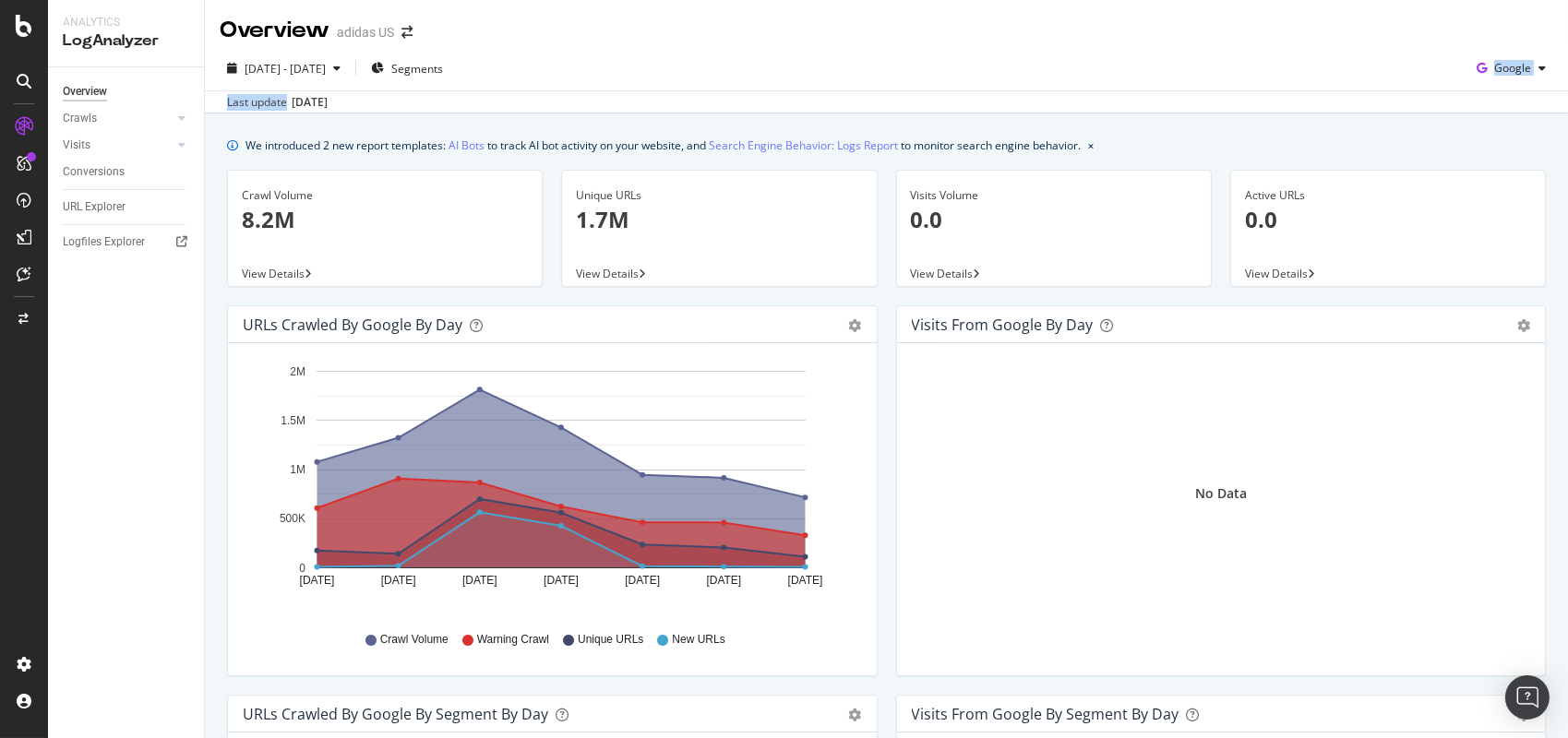 click on "2025 Jul. 10th - Jul. 16th Segments Google" at bounding box center (886, 72) 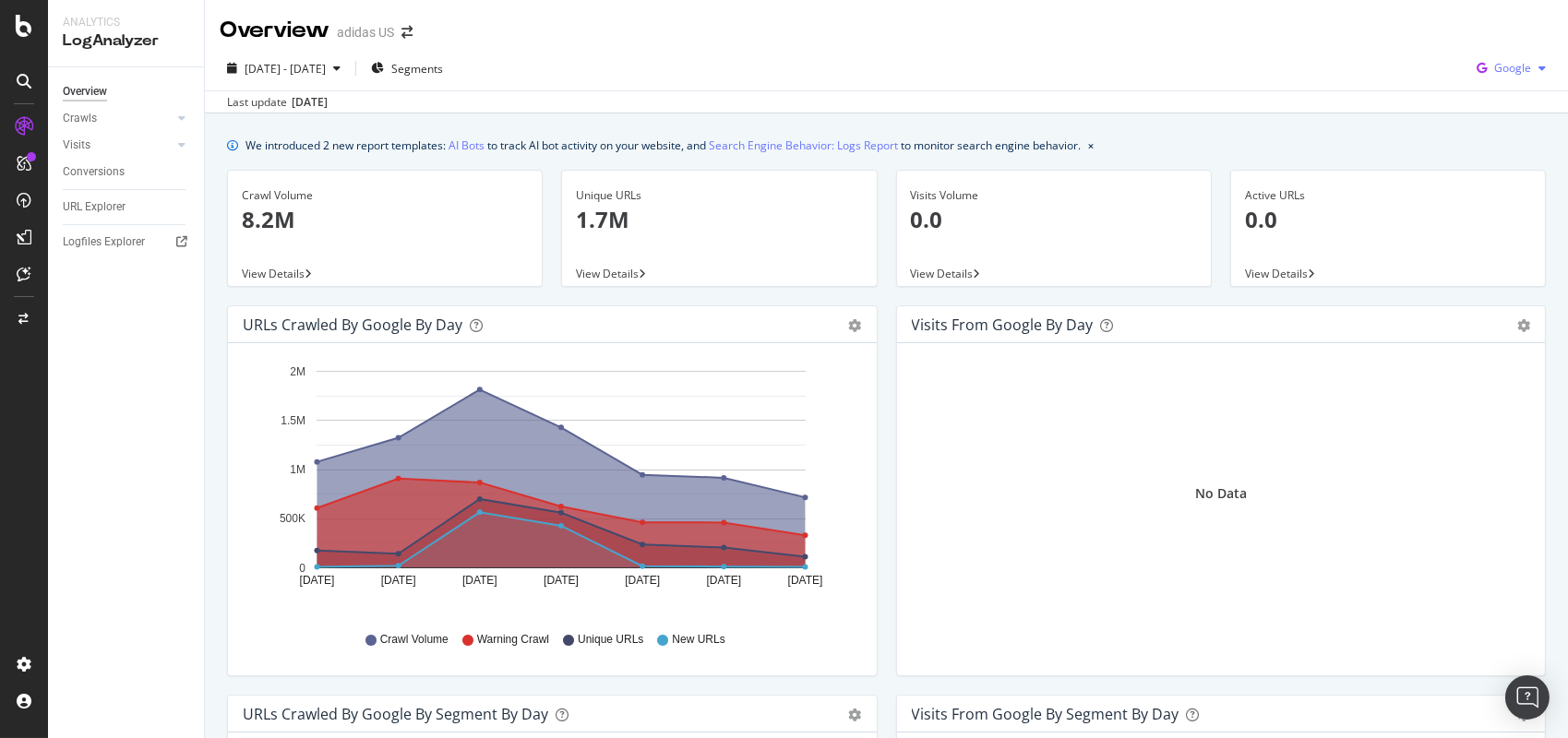 click on "Google" at bounding box center (1513, 67) 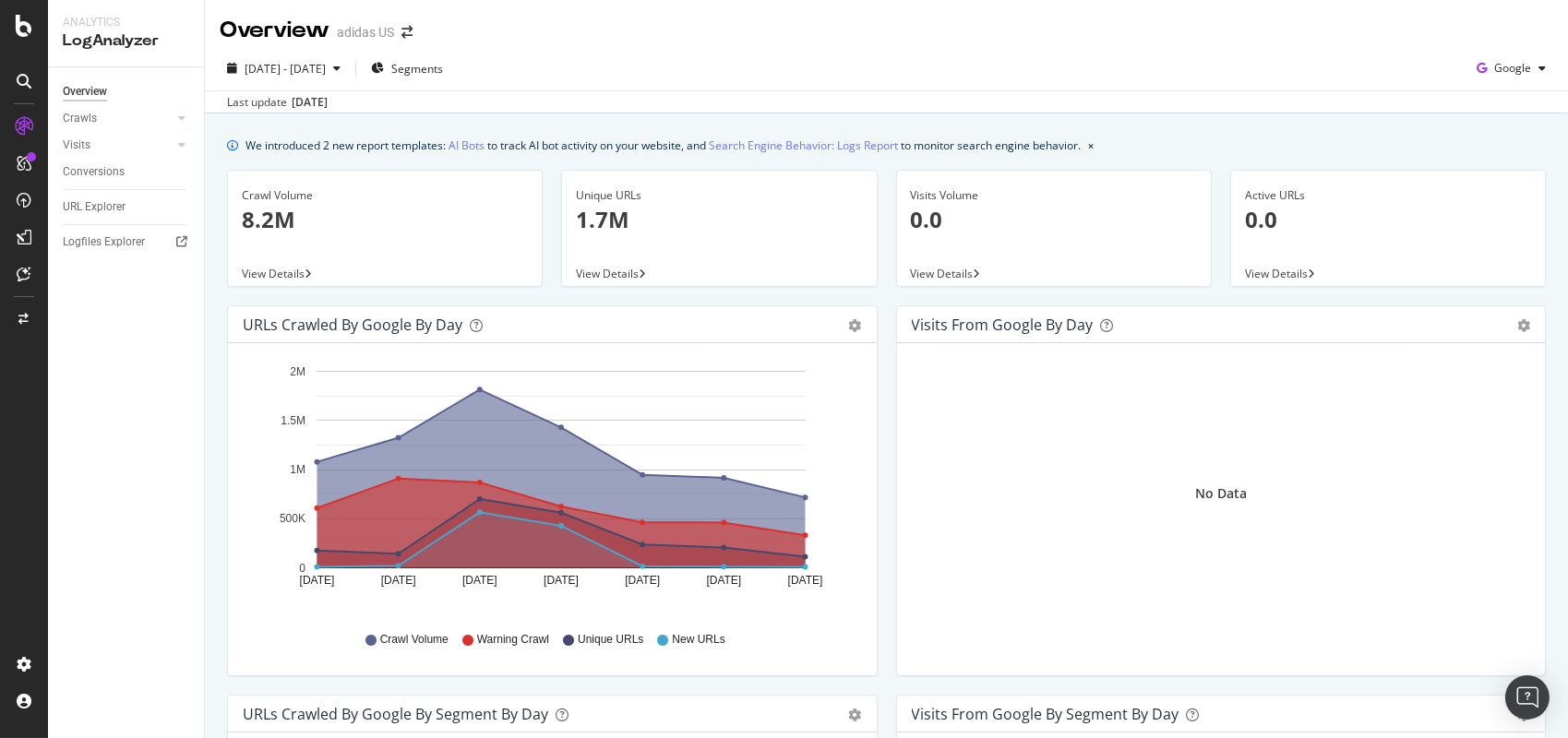 click on "2025 Jul. 10th - Jul. 16th Segments Google" at bounding box center (886, 72) 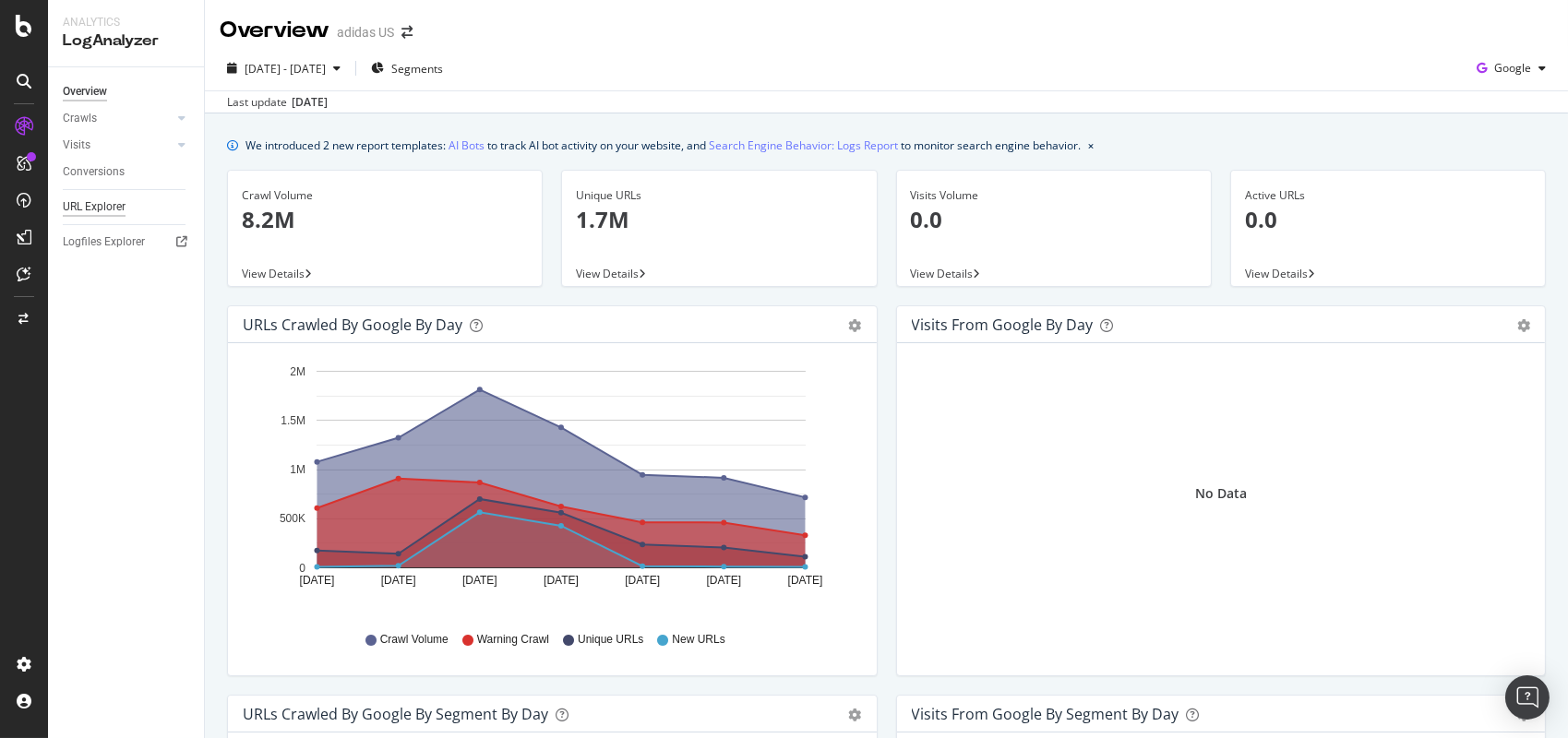 click on "URL Explorer" at bounding box center (94, 207) 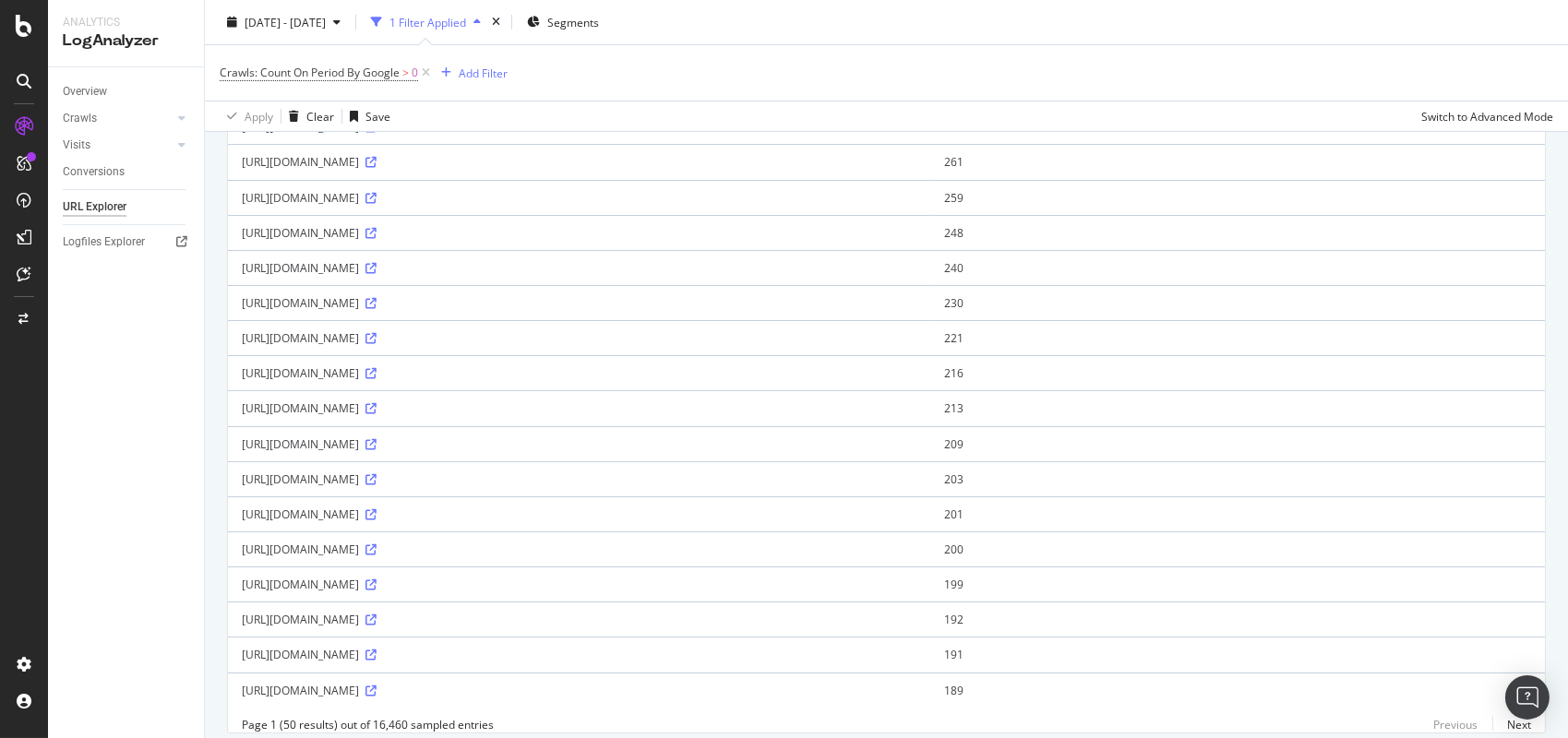 scroll, scrollTop: 1476, scrollLeft: 0, axis: vertical 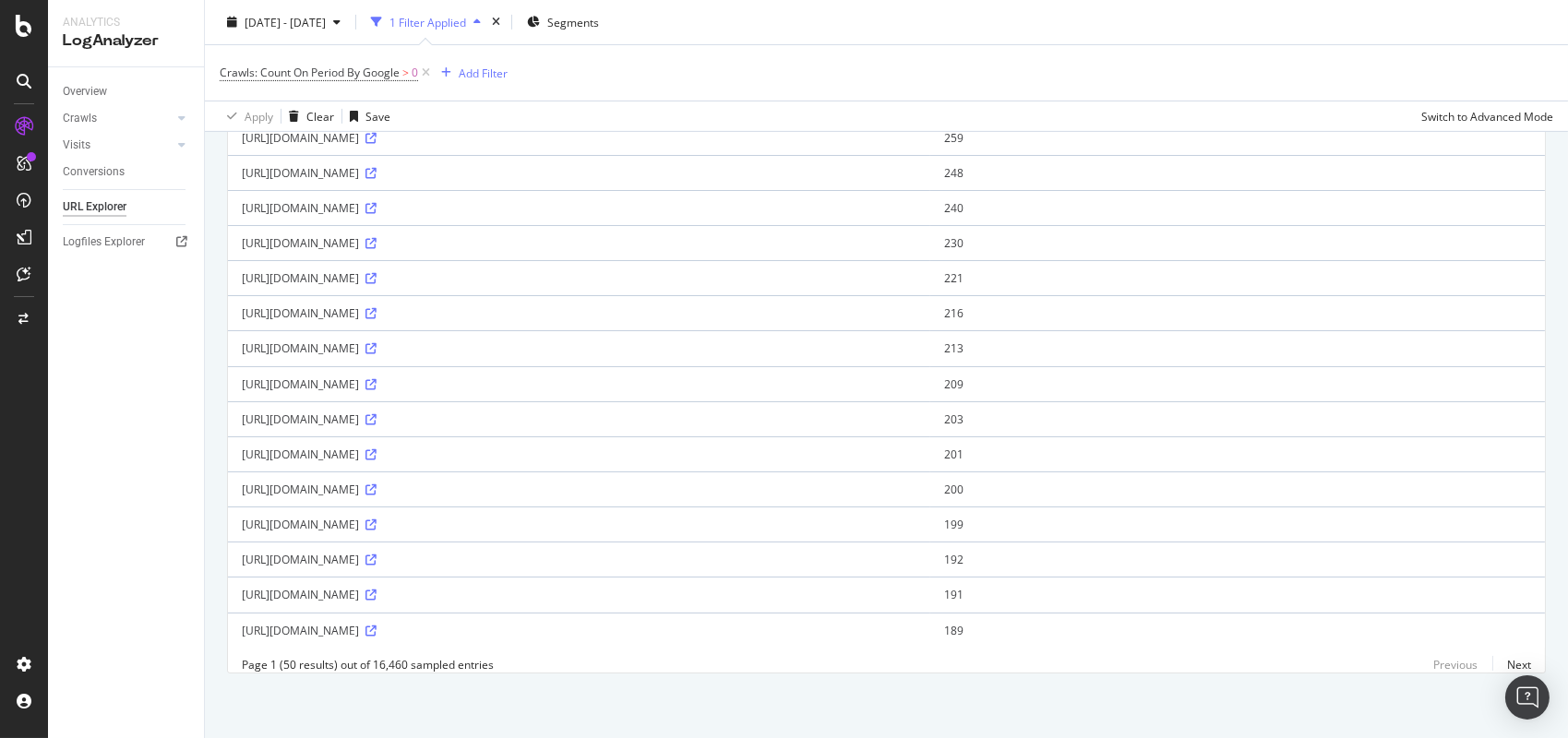 drag, startPoint x: 640, startPoint y: 146, endPoint x: 1298, endPoint y: 182, distance: 658.9841 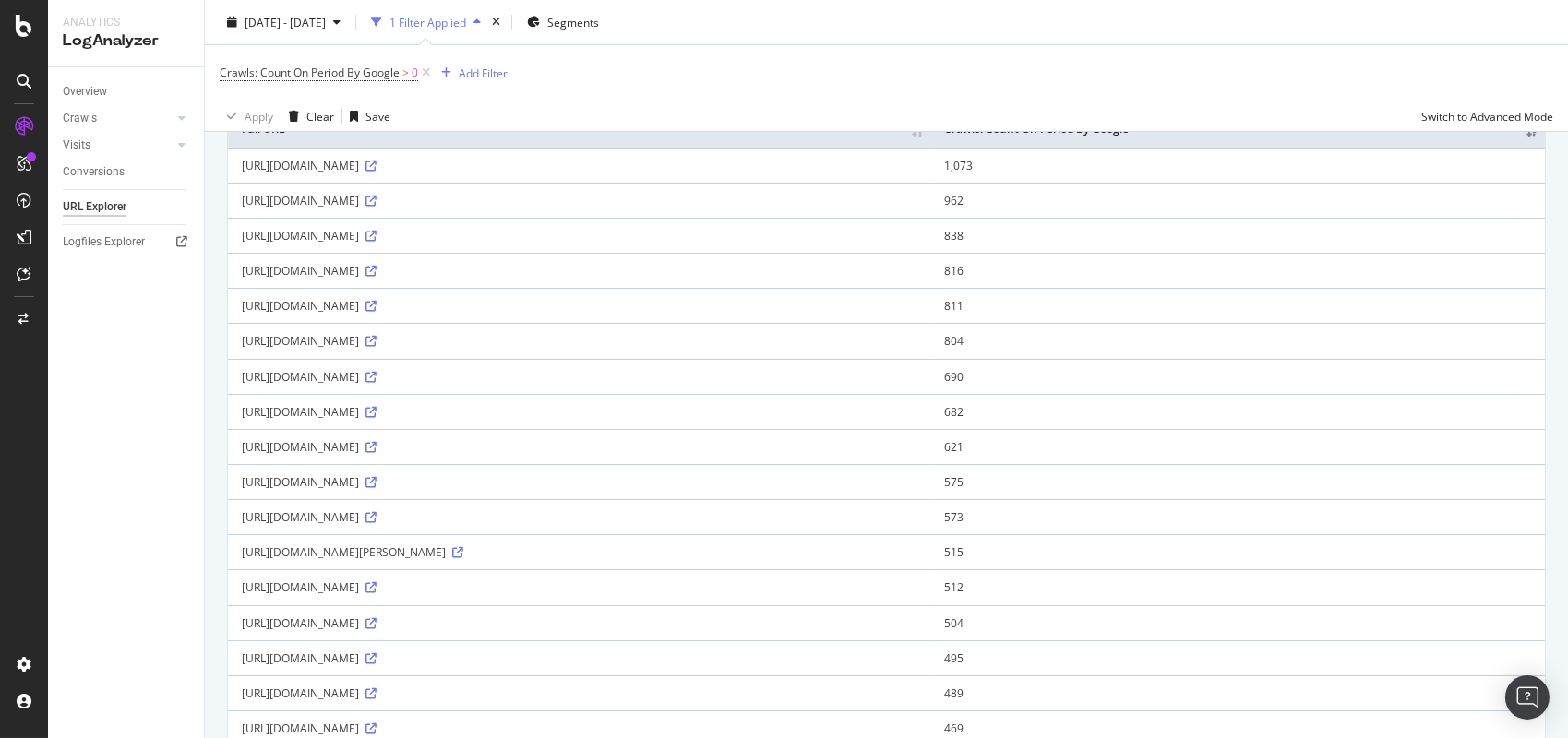 scroll, scrollTop: 0, scrollLeft: 0, axis: both 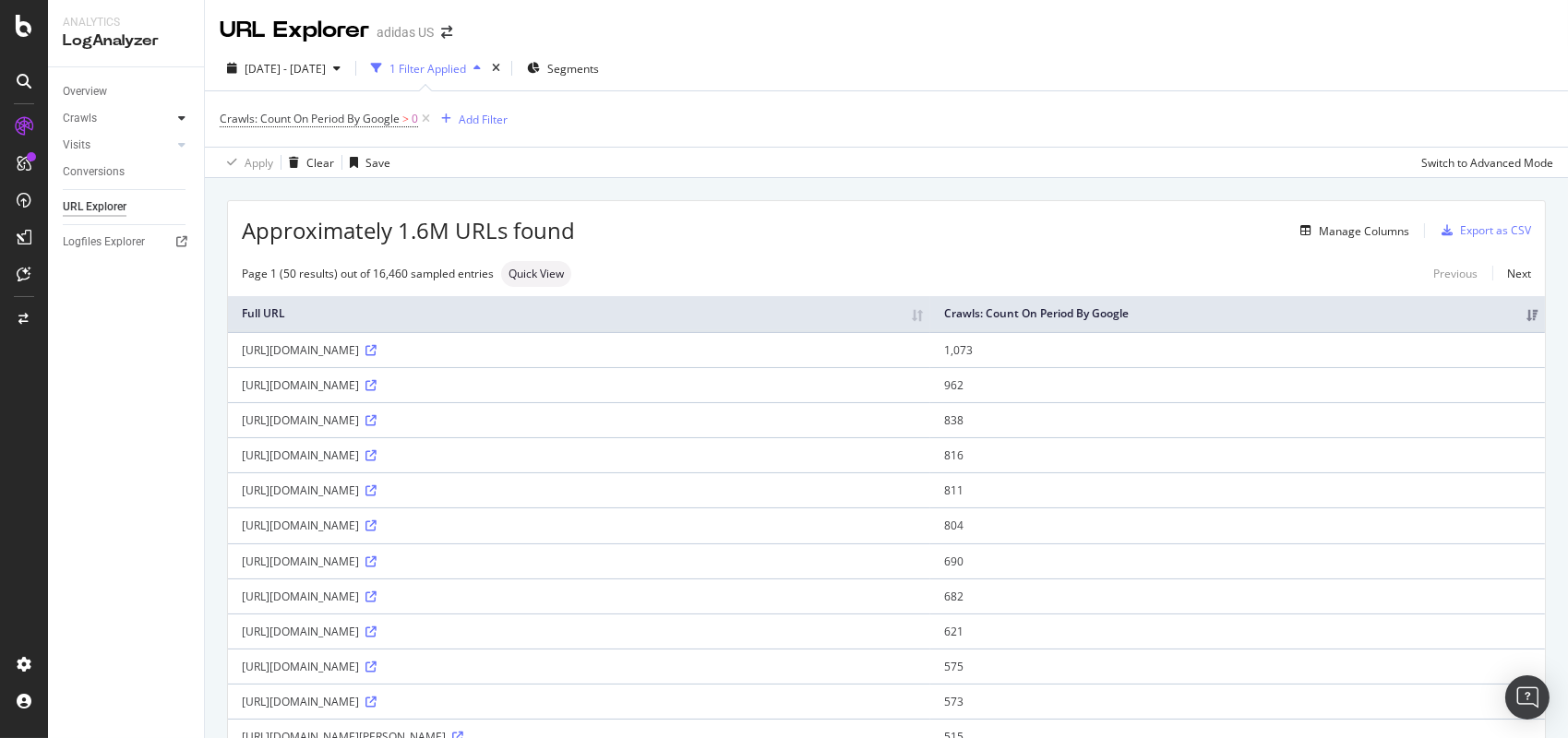 click at bounding box center (182, 118) 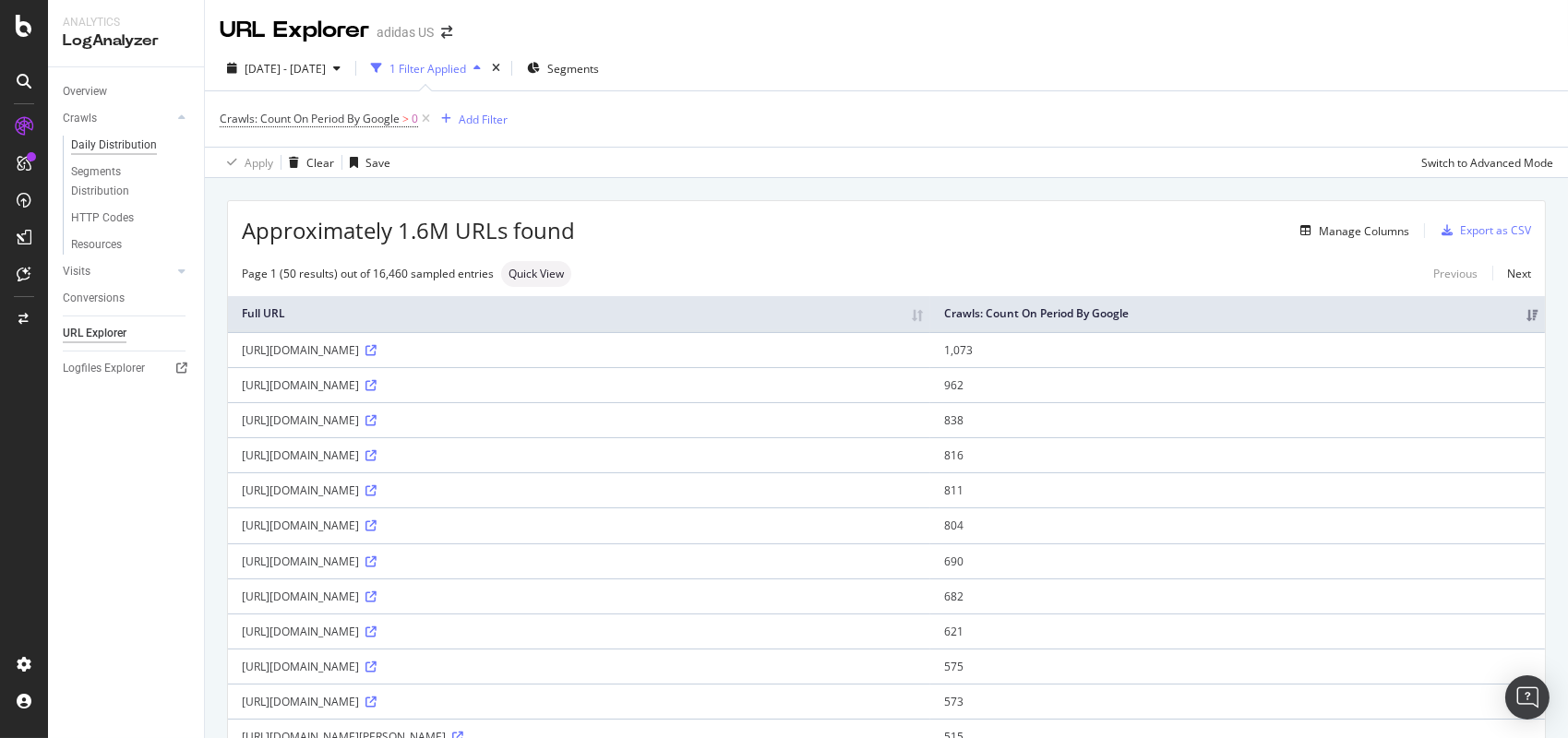 click on "Daily Distribution" at bounding box center (114, 145) 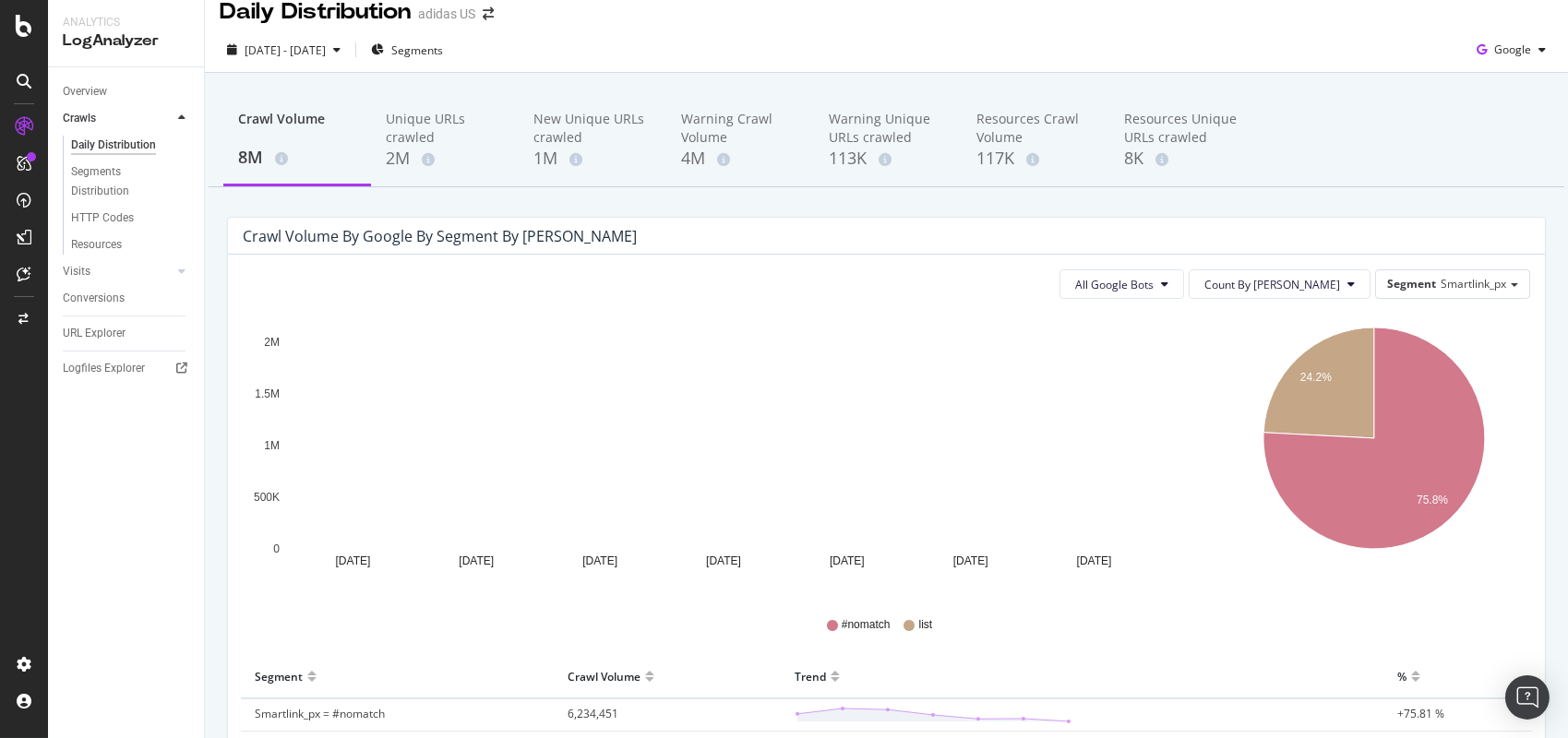 scroll, scrollTop: 0, scrollLeft: 0, axis: both 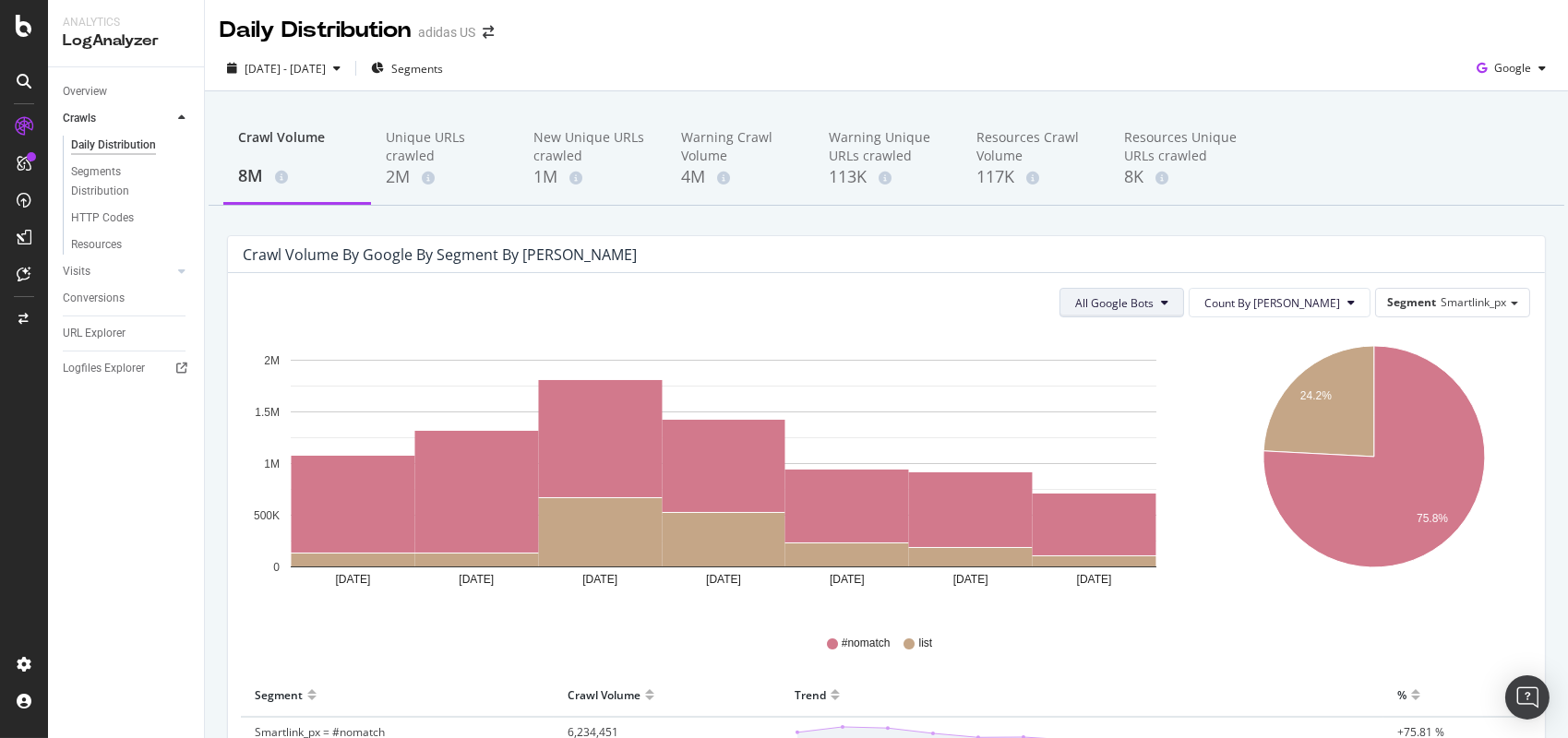 click on "All Google Bots" at bounding box center [1114, 303] 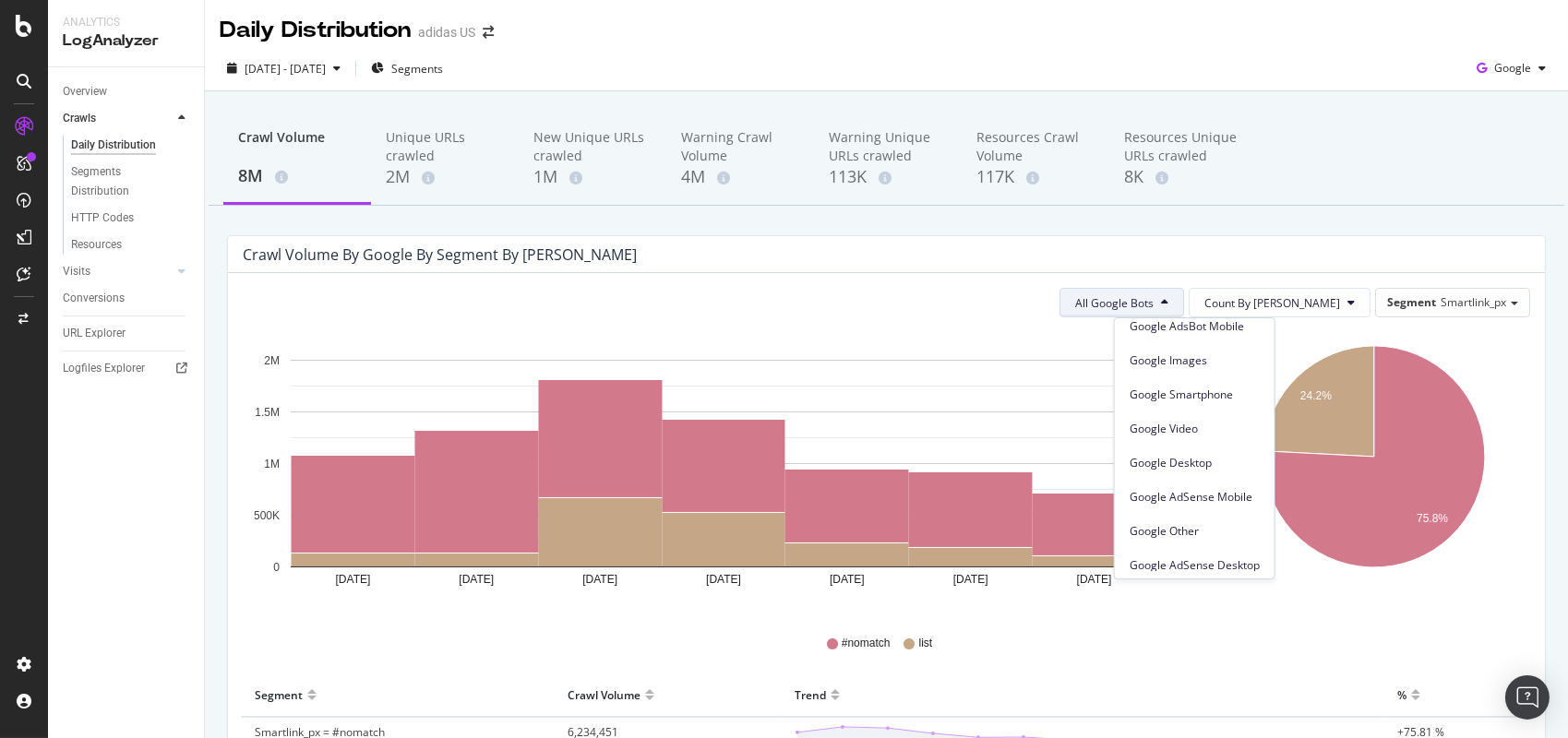 scroll, scrollTop: 0, scrollLeft: 0, axis: both 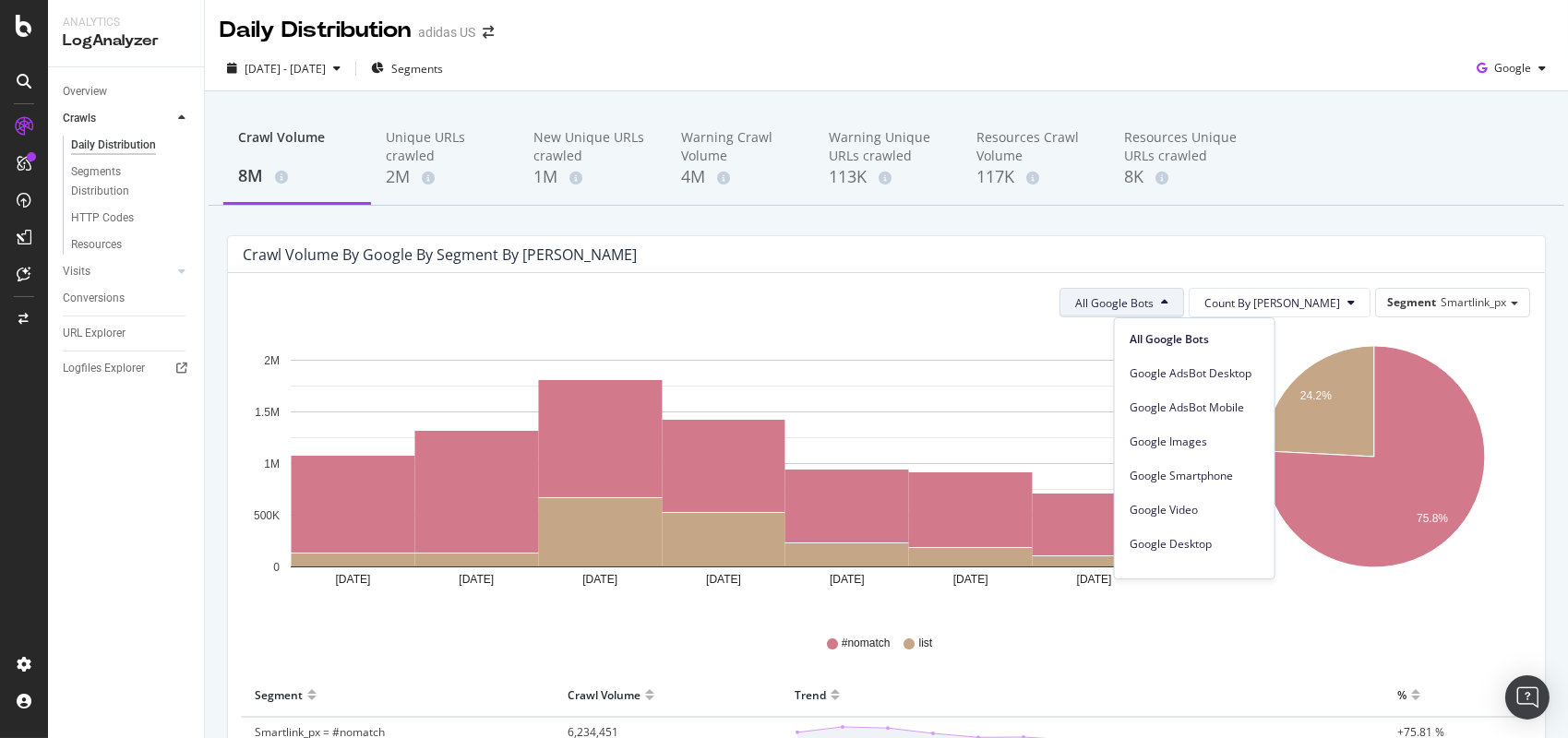click on "Crawl Volume by google by Segment by Day" at bounding box center [886, 255] 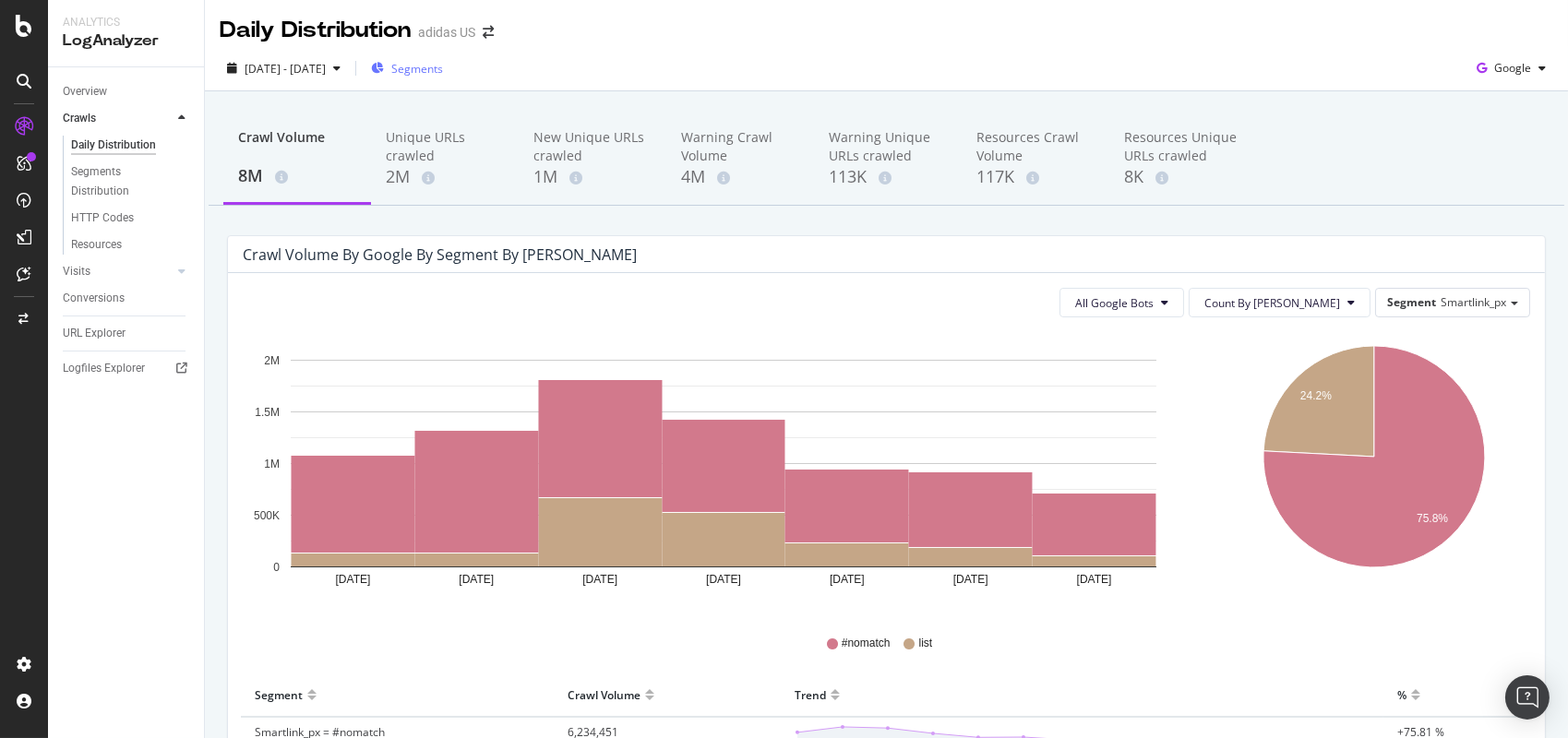 click on "Segments" at bounding box center [417, 68] 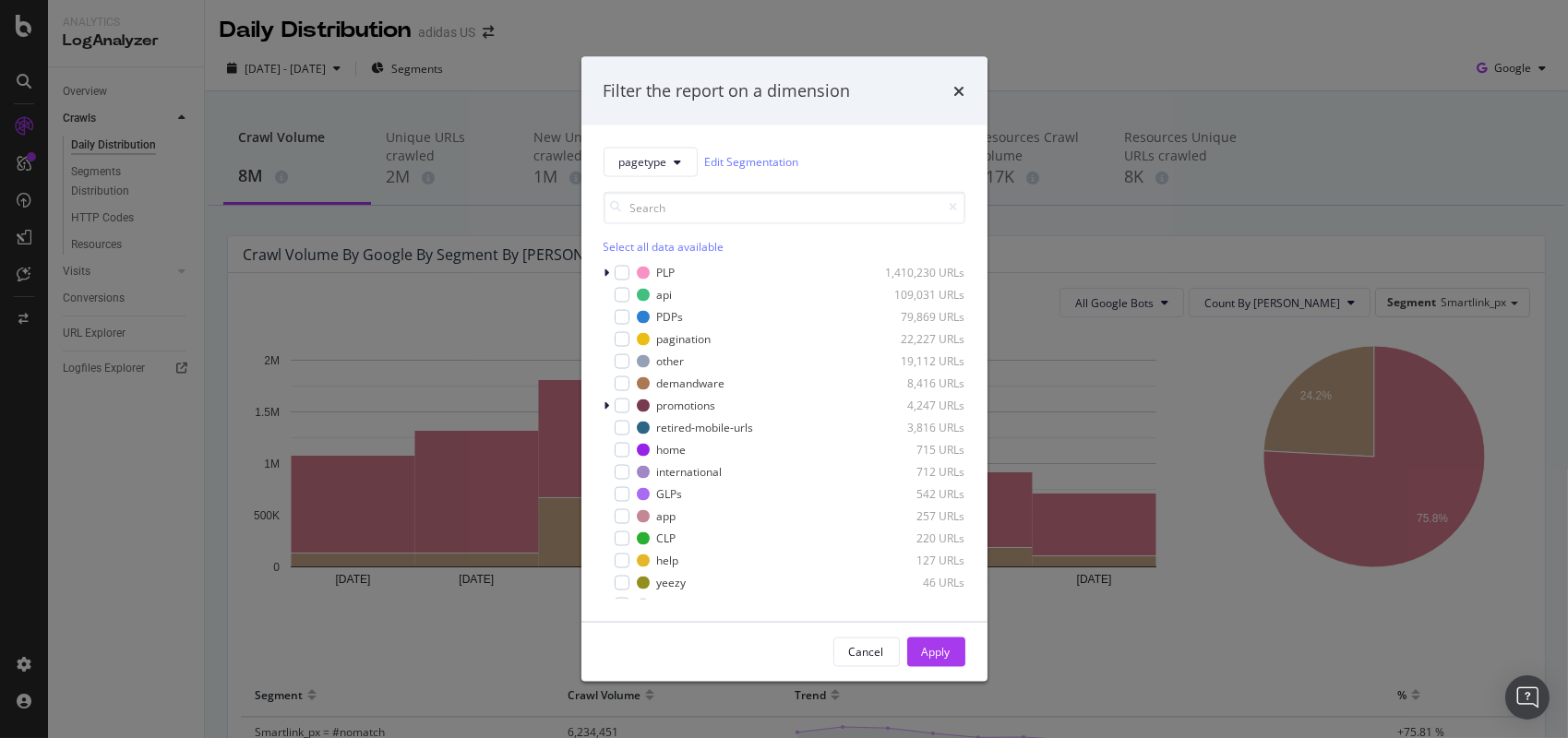 click on "Filter the report on a dimension pagetype Edit Segmentation Select all data available PLP 1,410,230   URLs api 109,031   URLs PDPs 79,869   URLs pagination 22,227   URLs other 19,112   URLs demandware 8,416   URLs promotions 4,247   URLs retired-mobile-urls 3,816   URLs home 715   URLs international 712   URLs GLPs 542   URLs app 257   URLs CLP 220   URLs help 127   URLs yeezy 46   URLs stores 21   URLs account 16   URLs size-guide 16   URLs hp.brand 9   URLs membership 6   URLs blog 4   URLs creatorsclub 3   URLs sitemap 2   URLs Cancel Apply" at bounding box center (784, 369) 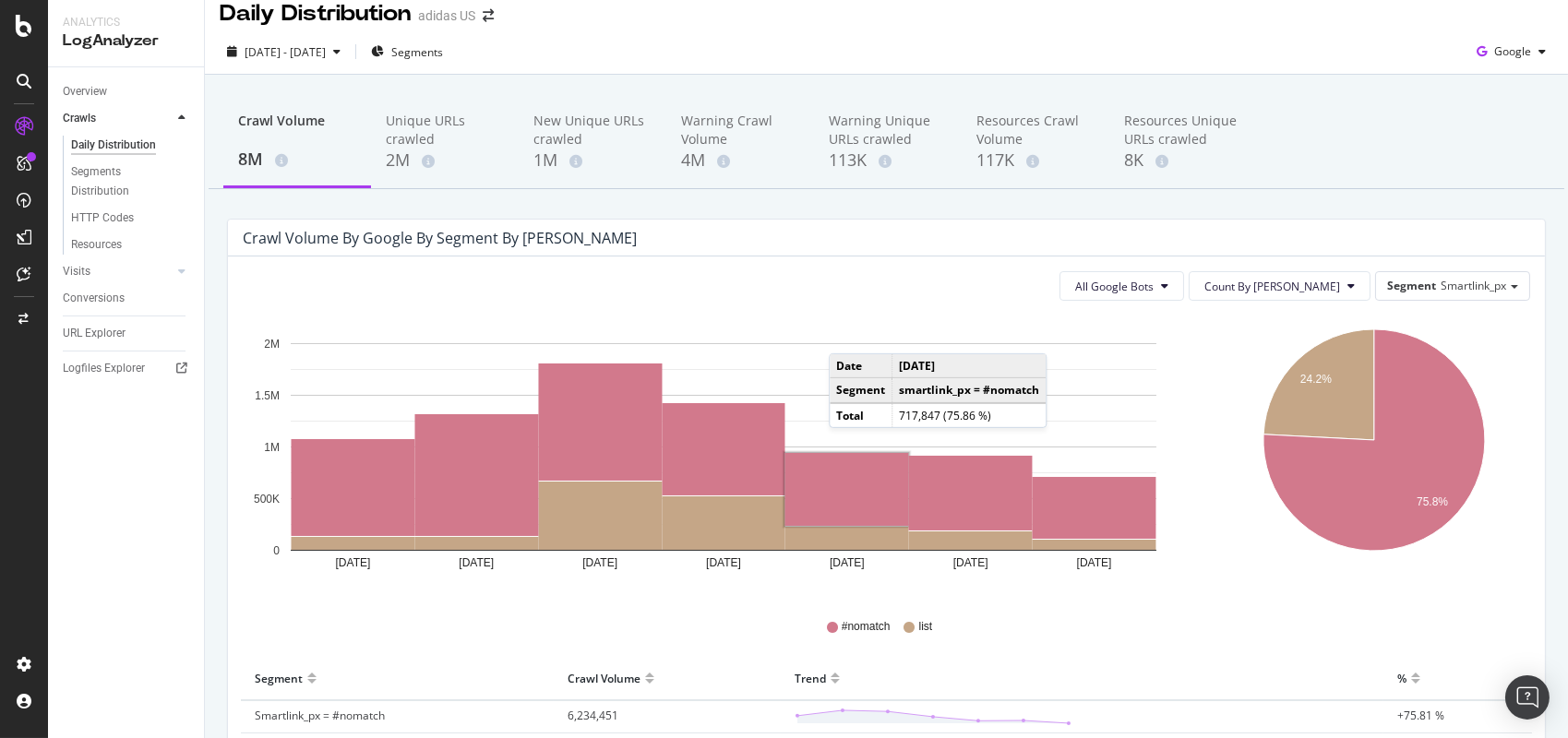 scroll, scrollTop: 0, scrollLeft: 0, axis: both 